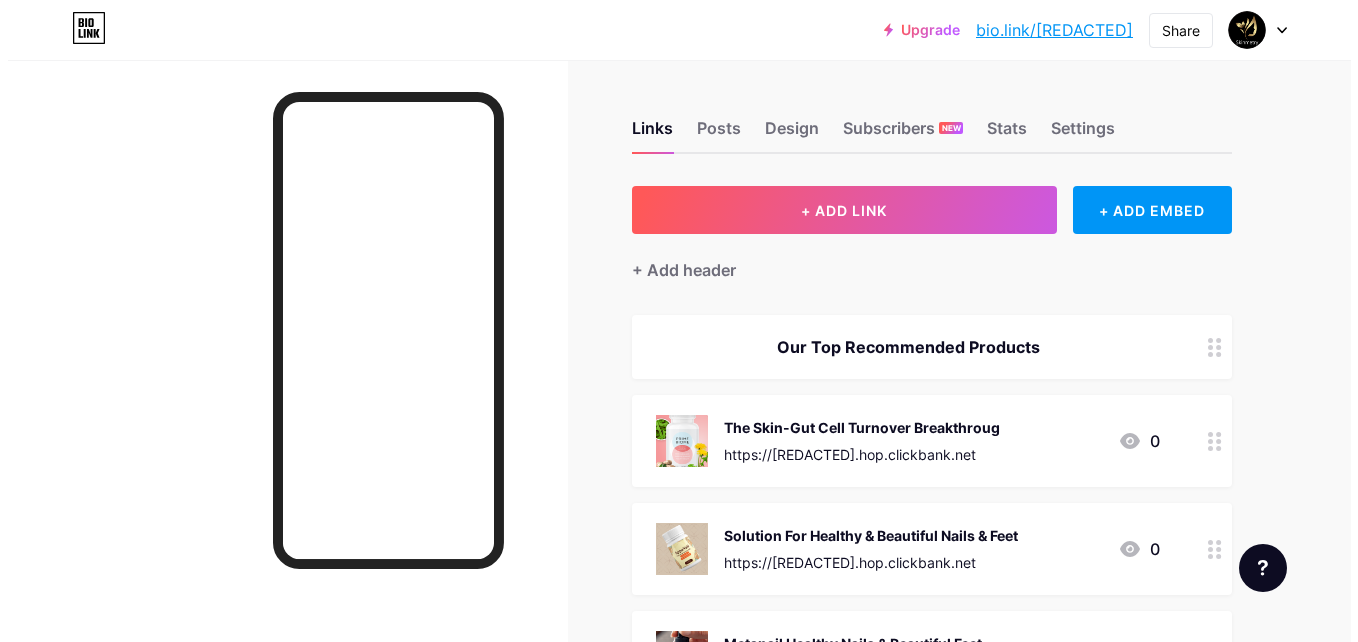 scroll, scrollTop: 0, scrollLeft: 0, axis: both 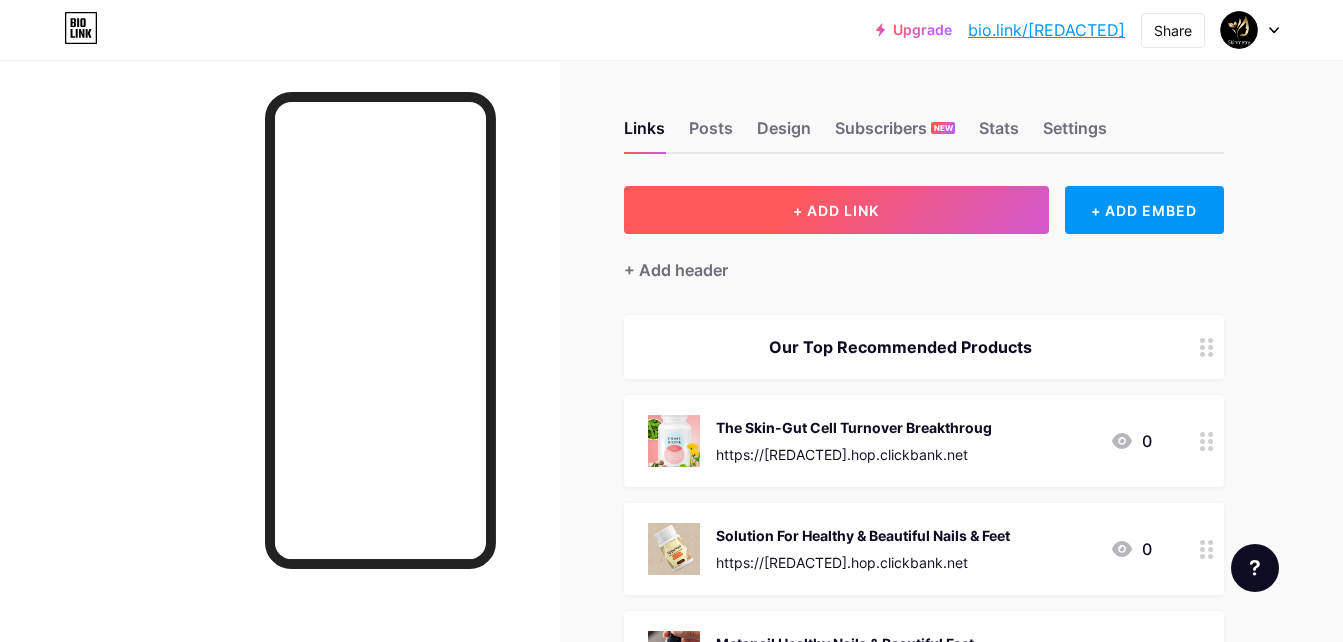 click on "+ ADD LINK" at bounding box center (836, 210) 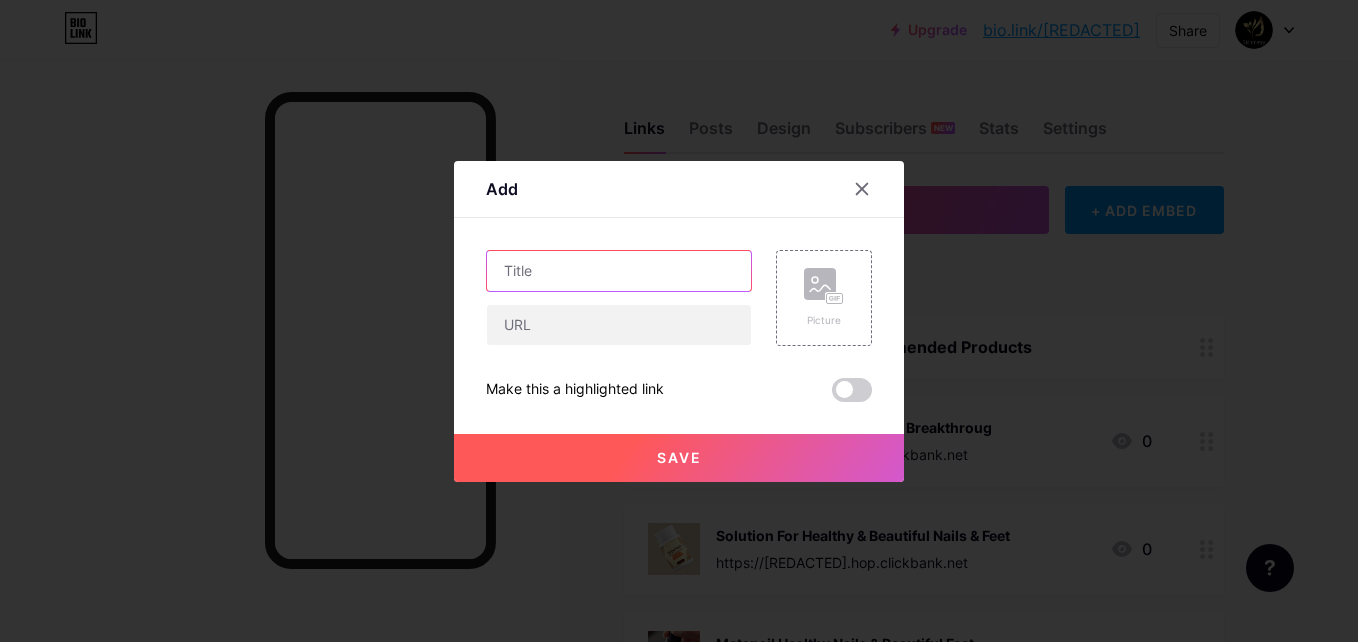 click at bounding box center [619, 271] 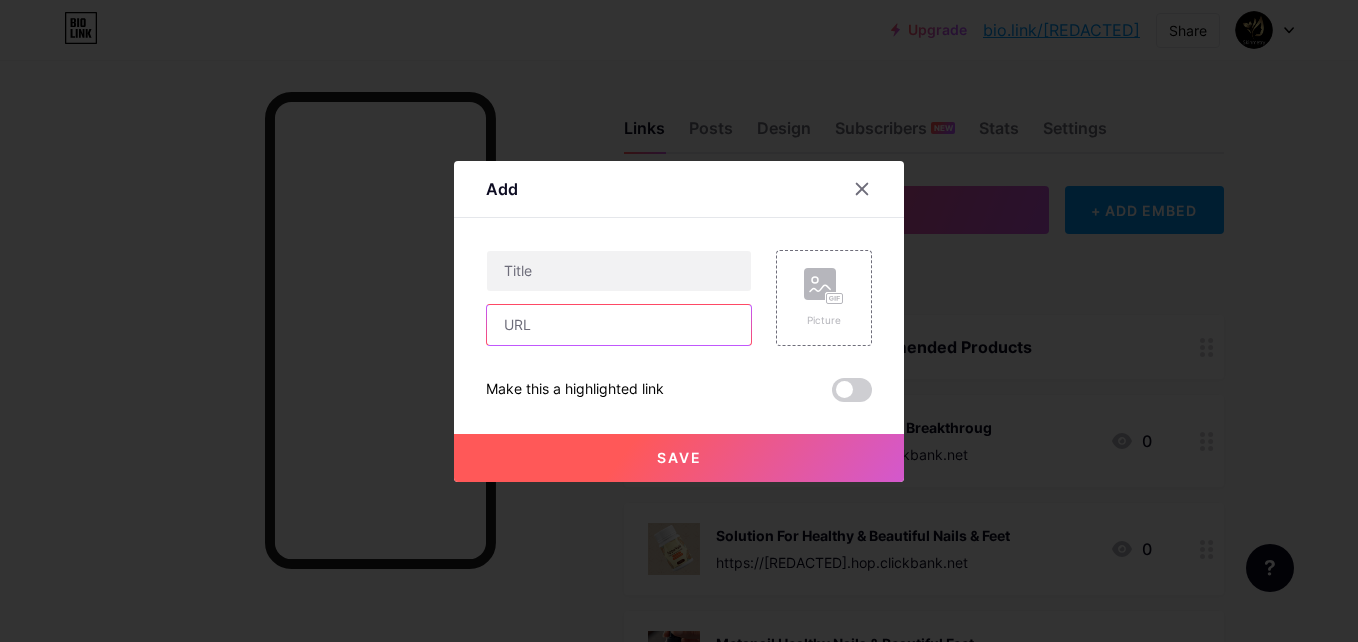 click at bounding box center [619, 325] 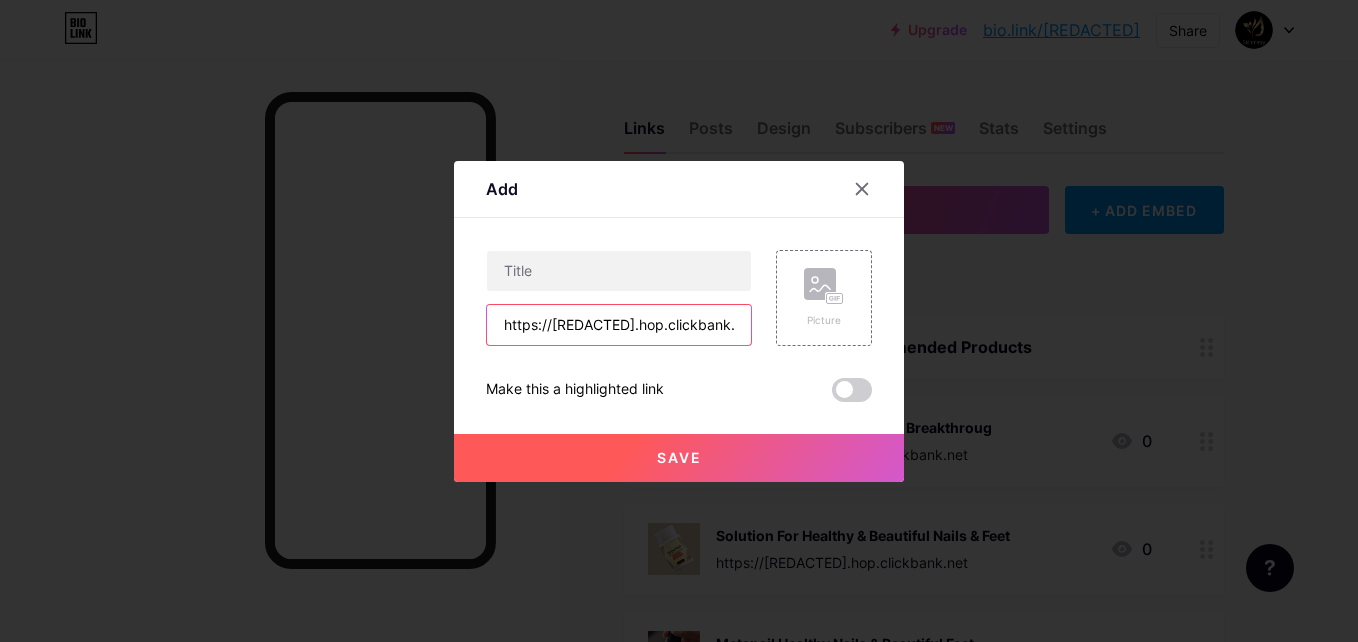 scroll, scrollTop: 0, scrollLeft: 145, axis: horizontal 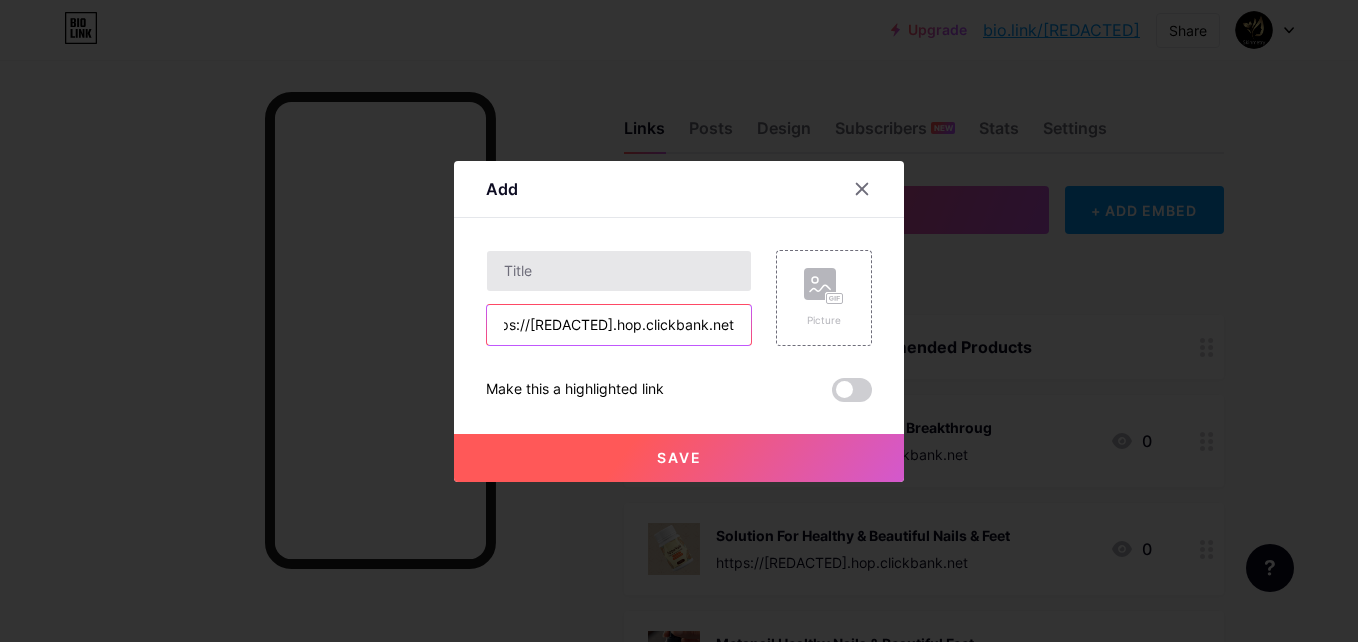 type on "https://[REDACTED].hop.clickbank.net" 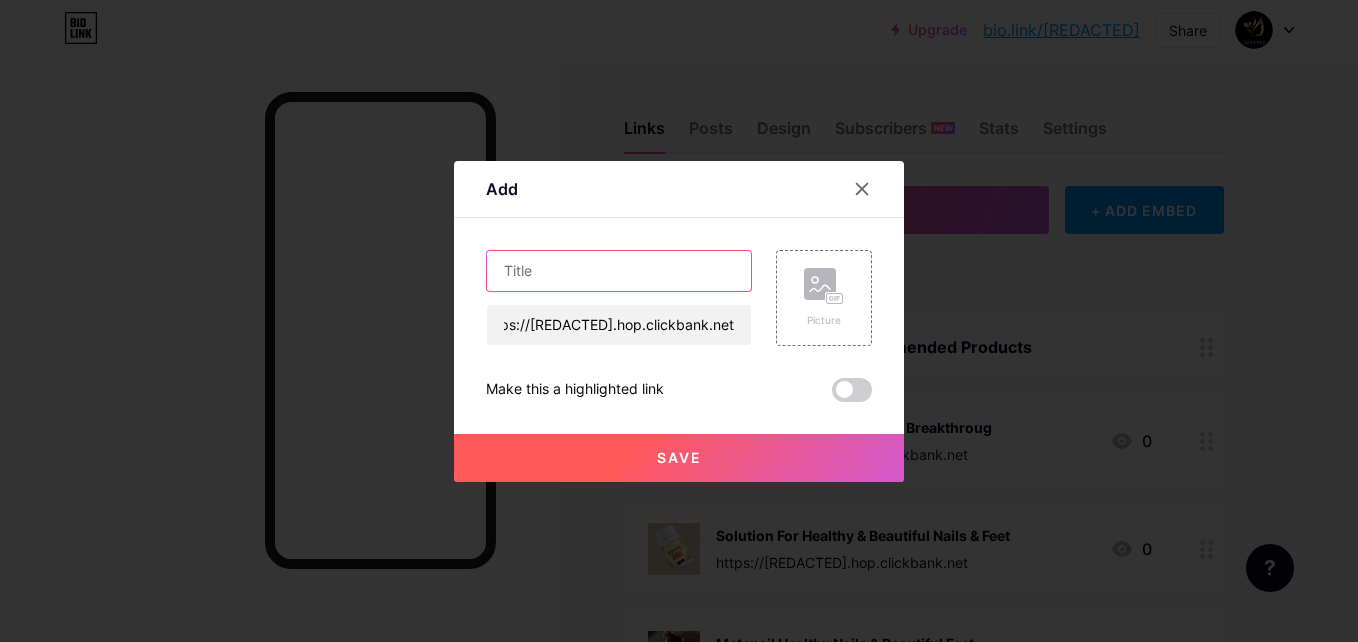 scroll, scrollTop: 0, scrollLeft: 0, axis: both 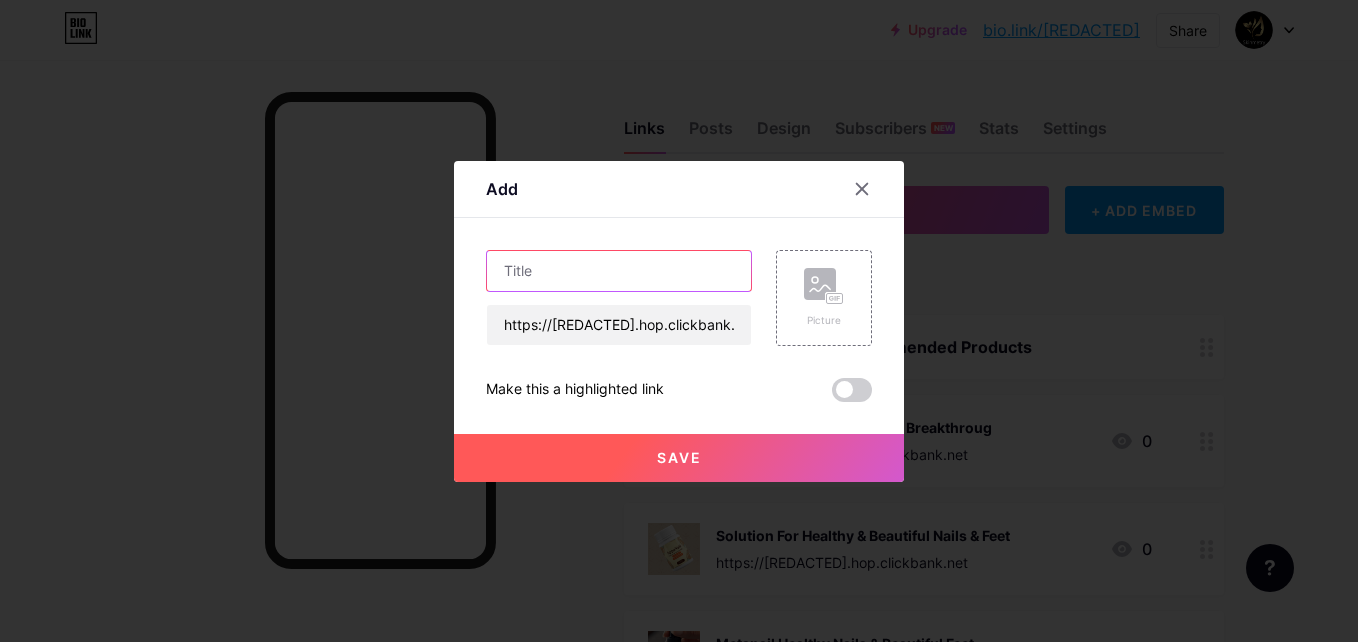click at bounding box center (619, 271) 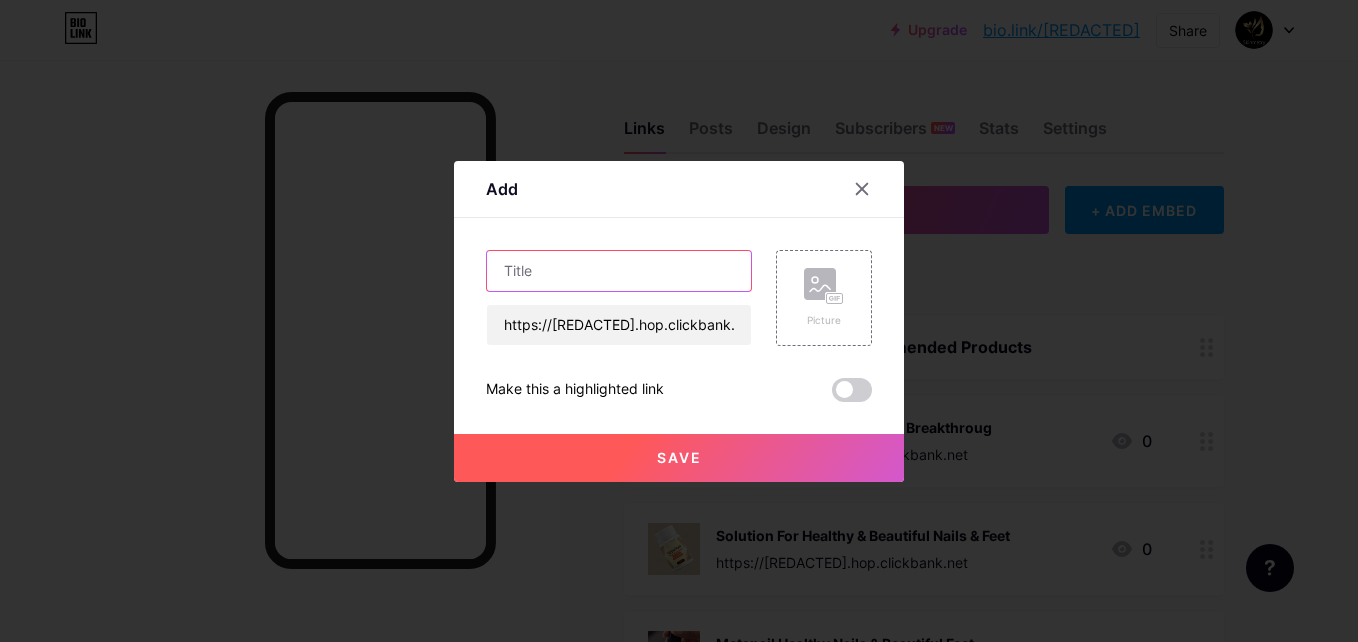 paste on "These Special Oils Fight Fungus Resistance And Support Healthy Nails And Skin" 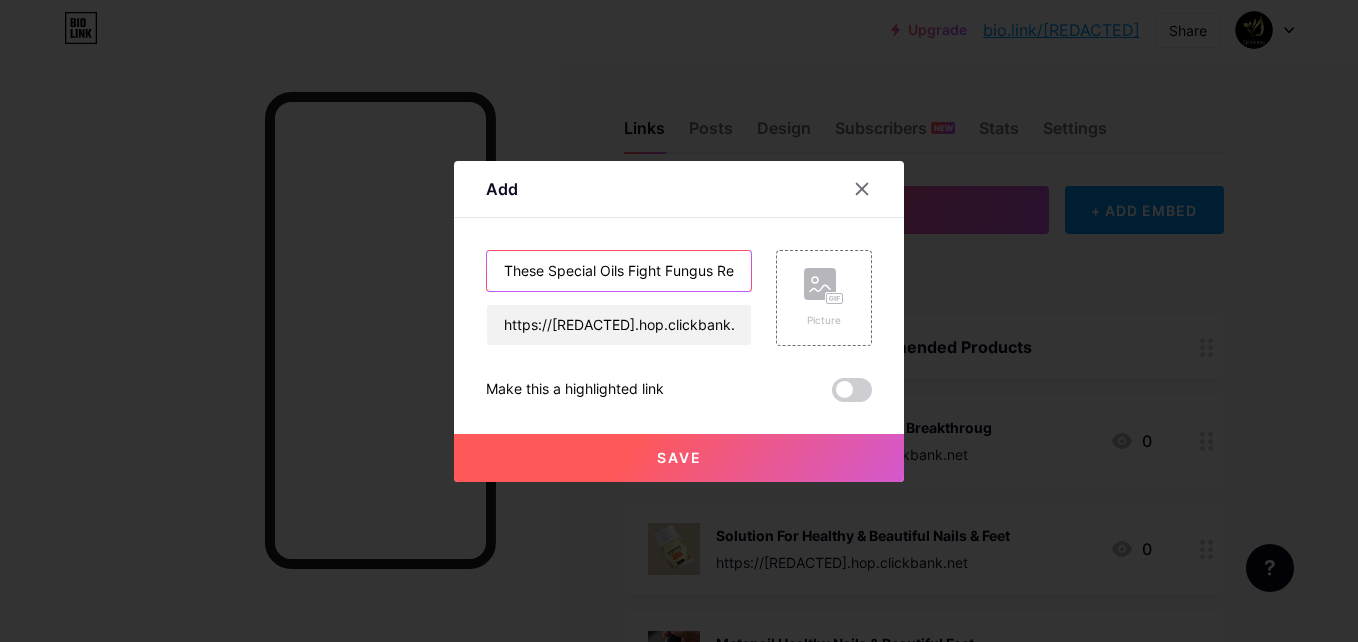 scroll, scrollTop: 0, scrollLeft: 298, axis: horizontal 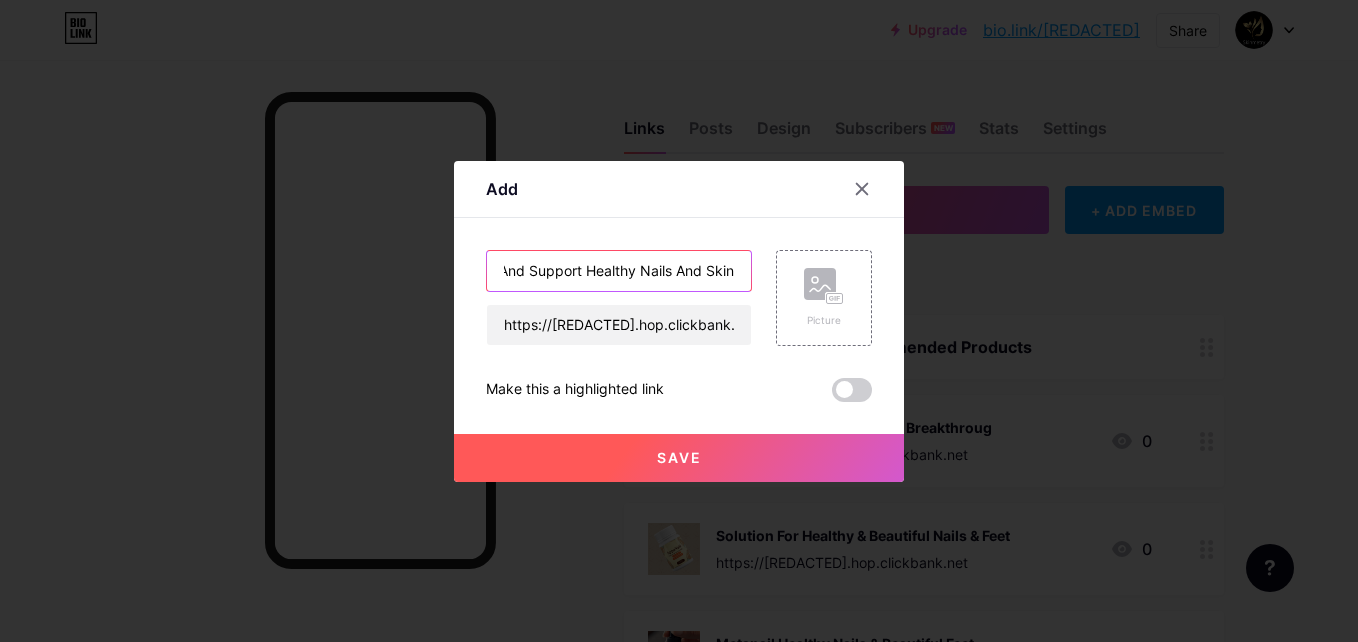 type on "These Special Oils Fight Fungus Resistance And Support Healthy Nails And Skin" 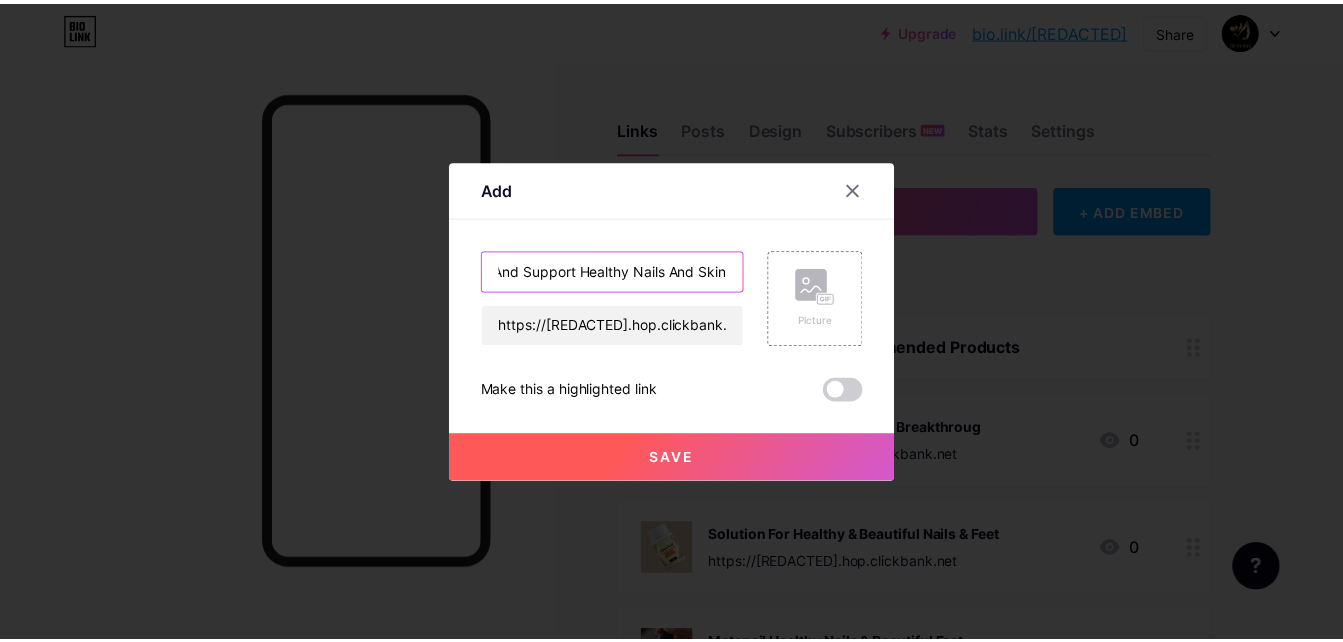 scroll, scrollTop: 0, scrollLeft: 0, axis: both 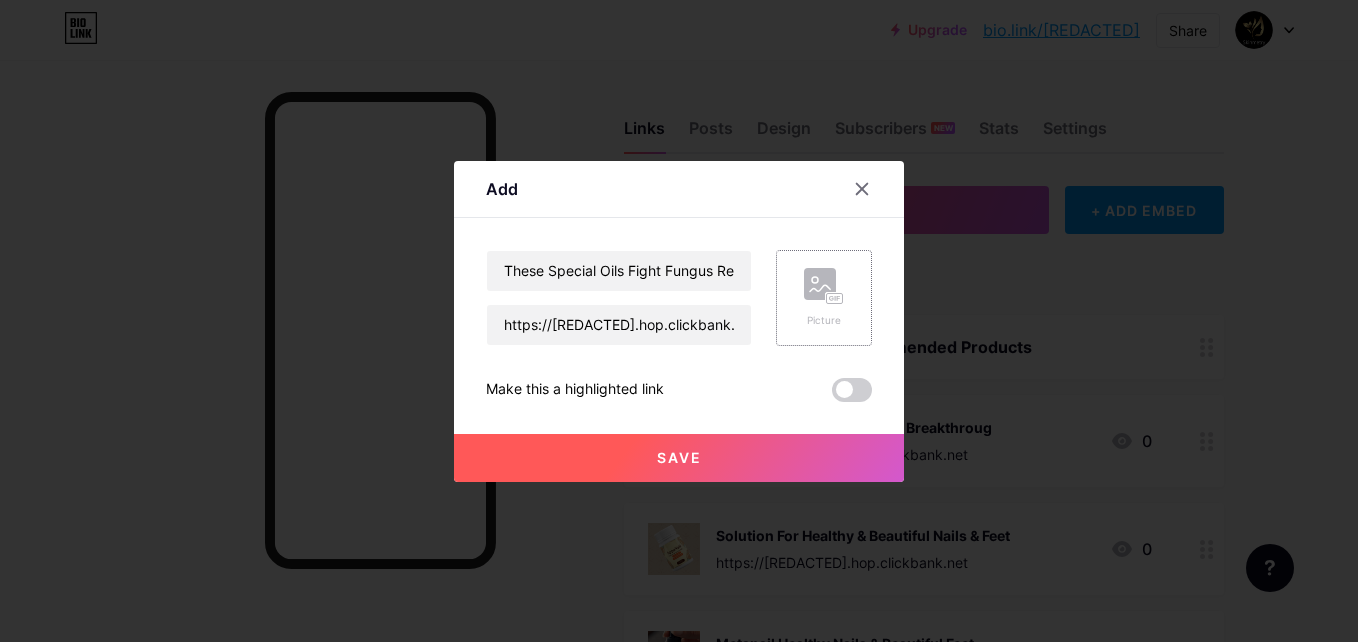 click at bounding box center (820, 284) 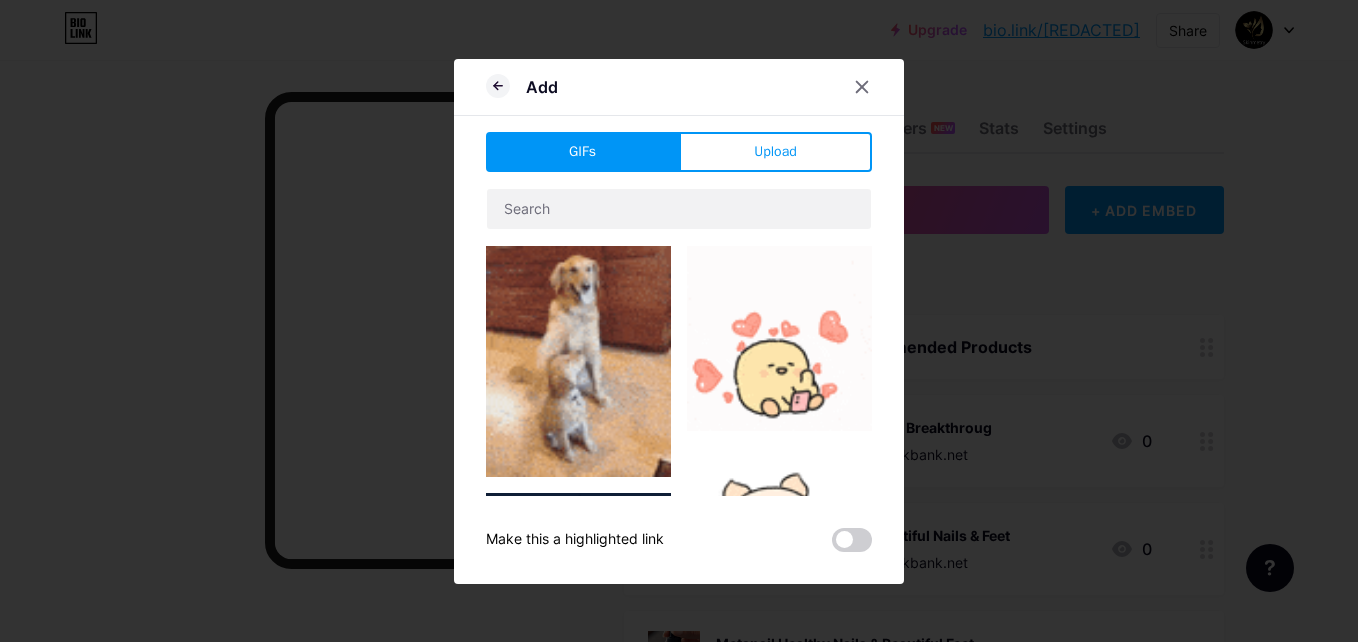click on "Upload" at bounding box center [775, 151] 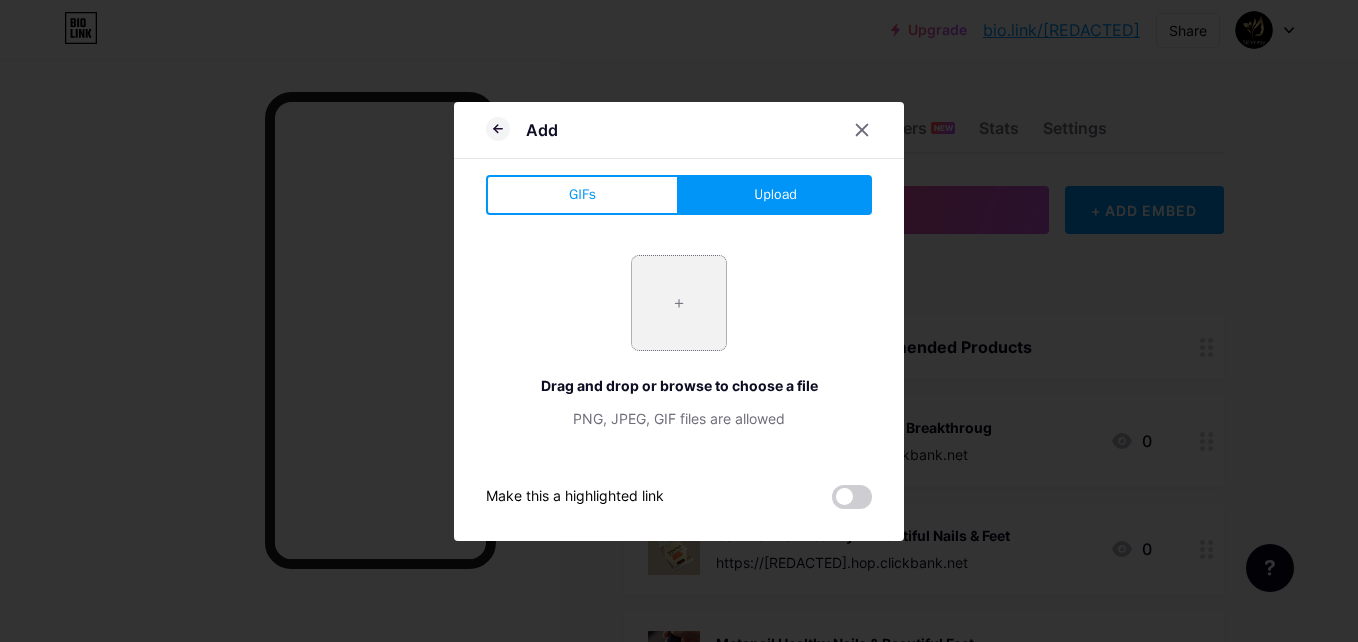 click at bounding box center (679, 303) 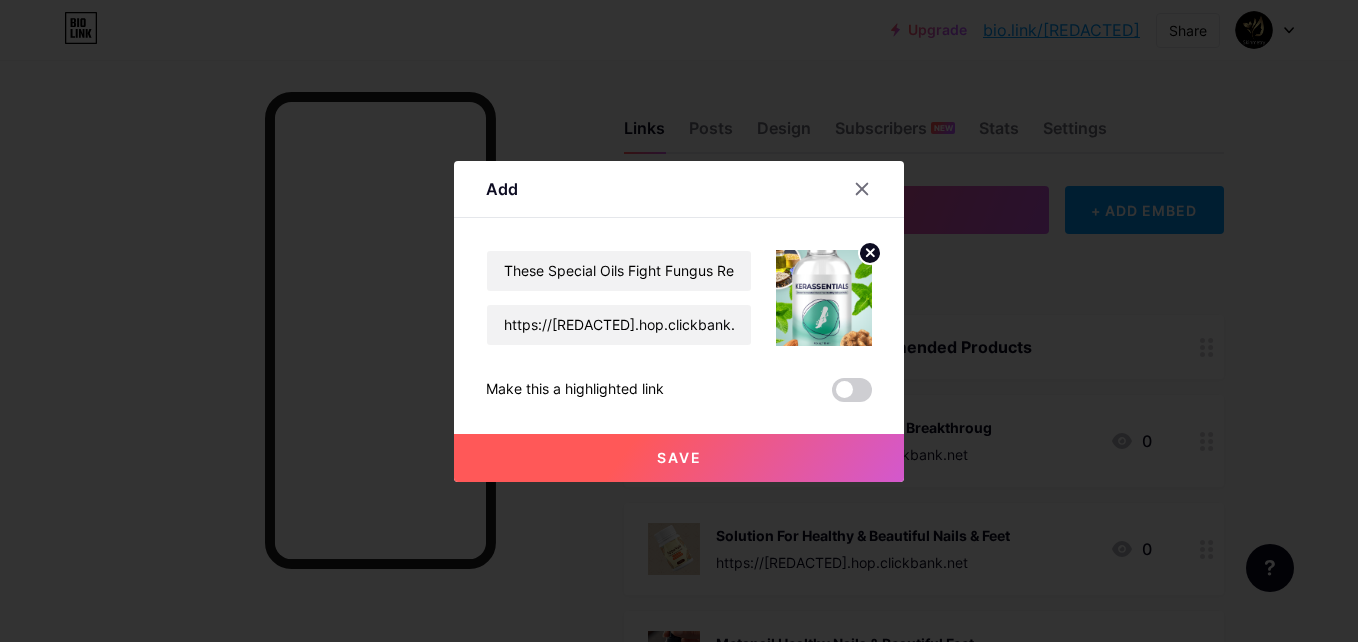 click on "Save" at bounding box center [679, 458] 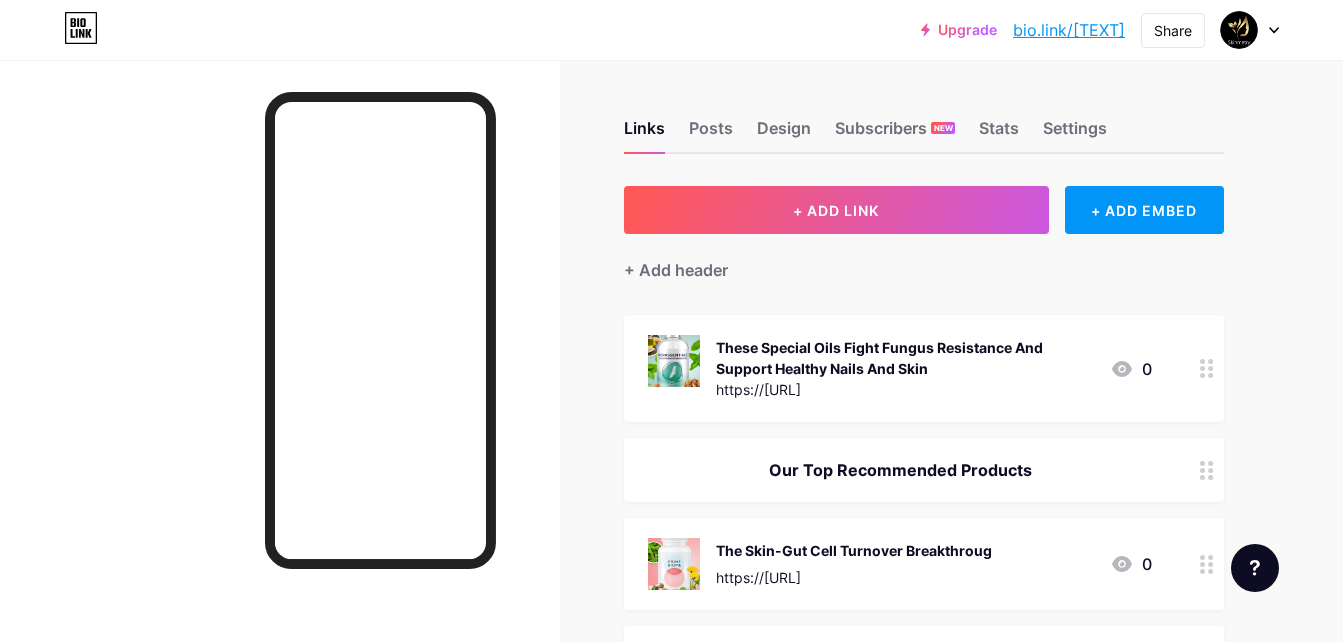 scroll, scrollTop: 0, scrollLeft: 0, axis: both 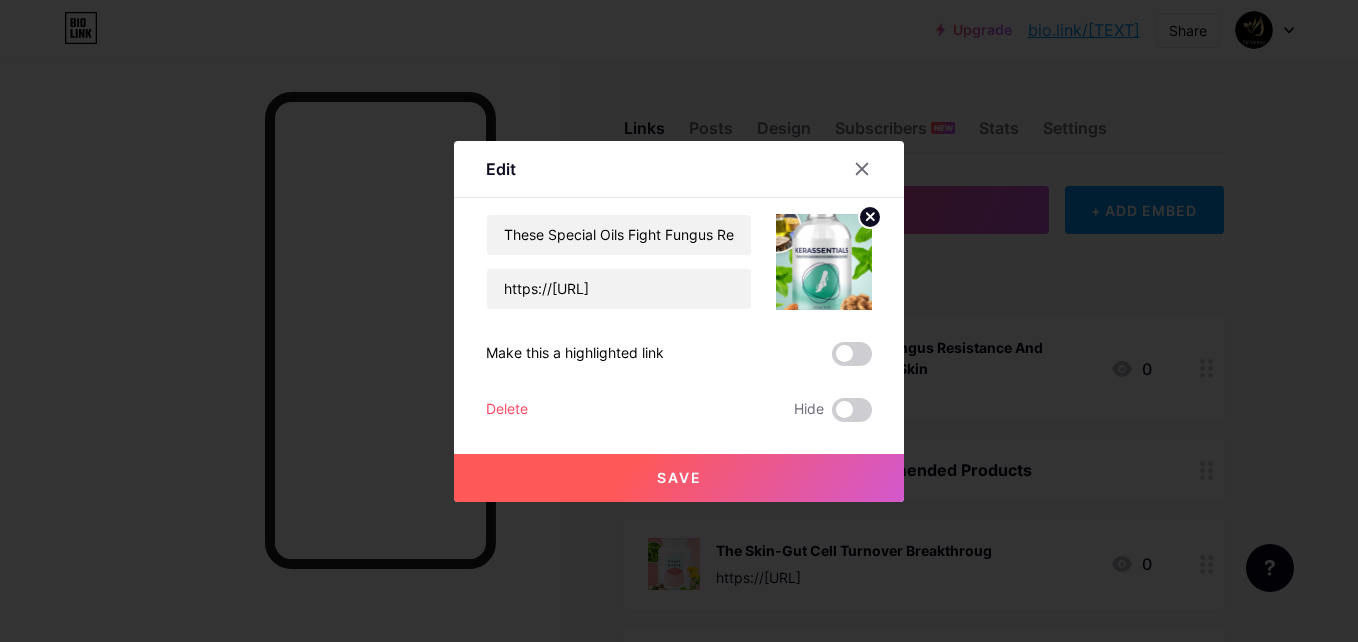 click at bounding box center [870, 216] 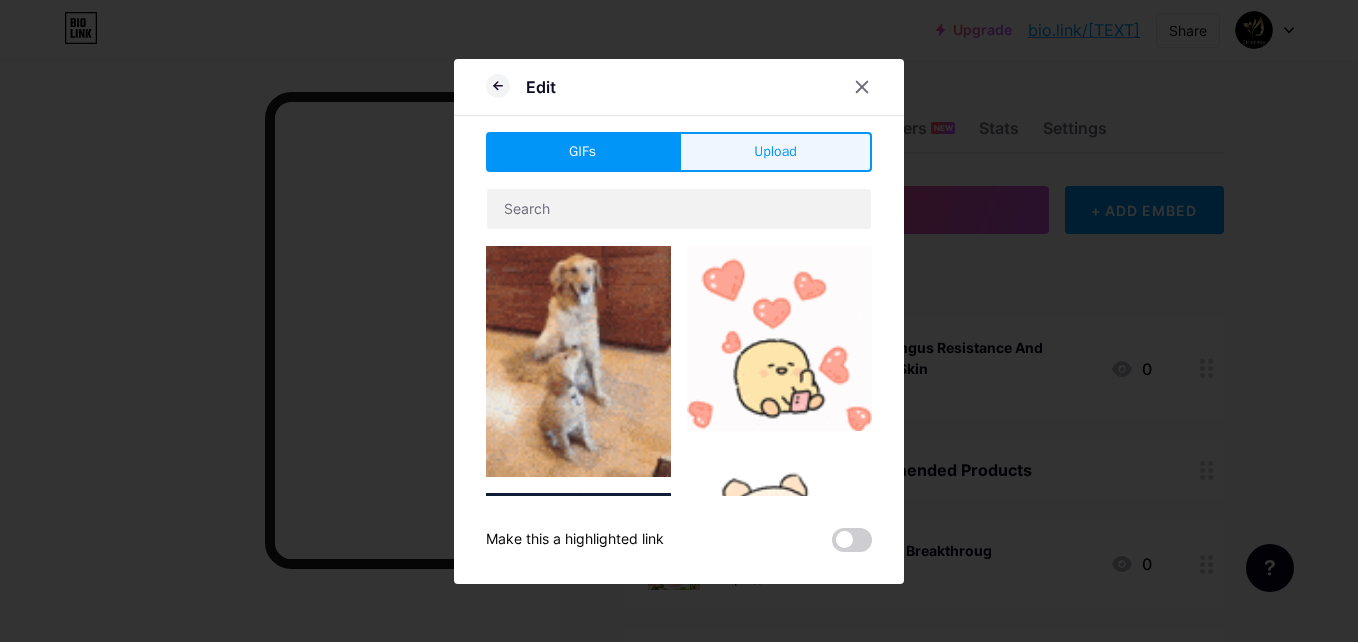 click on "Upload" at bounding box center (775, 151) 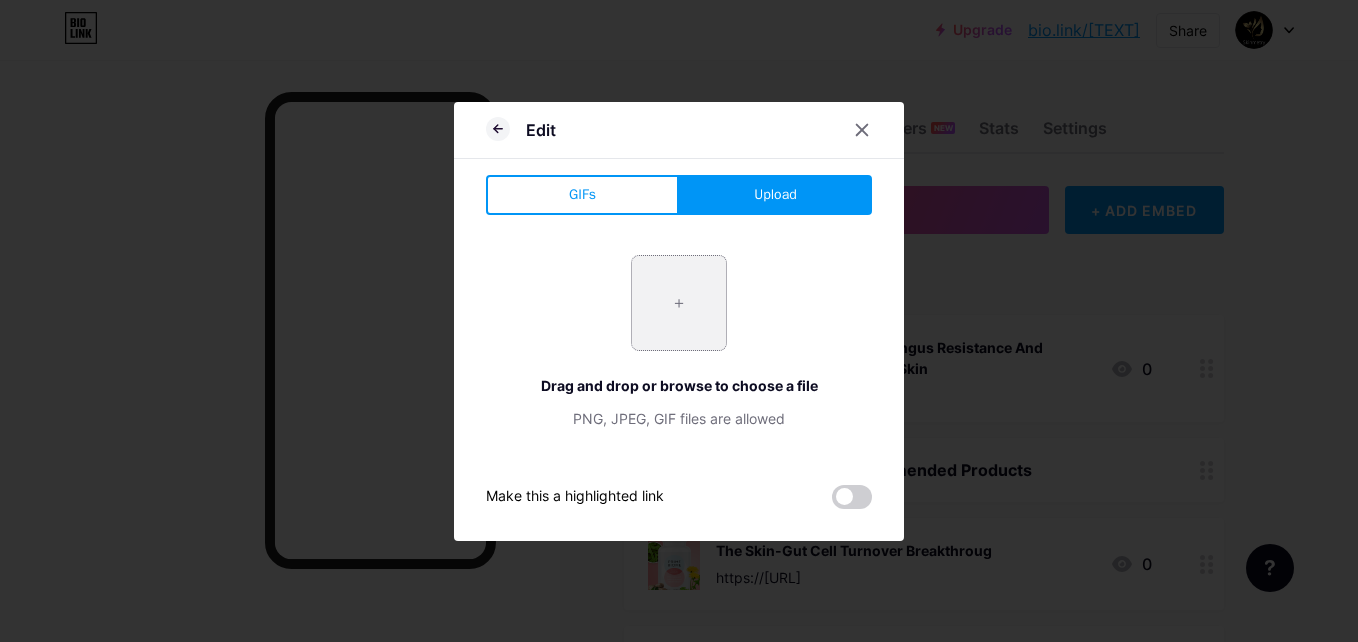 click at bounding box center (679, 303) 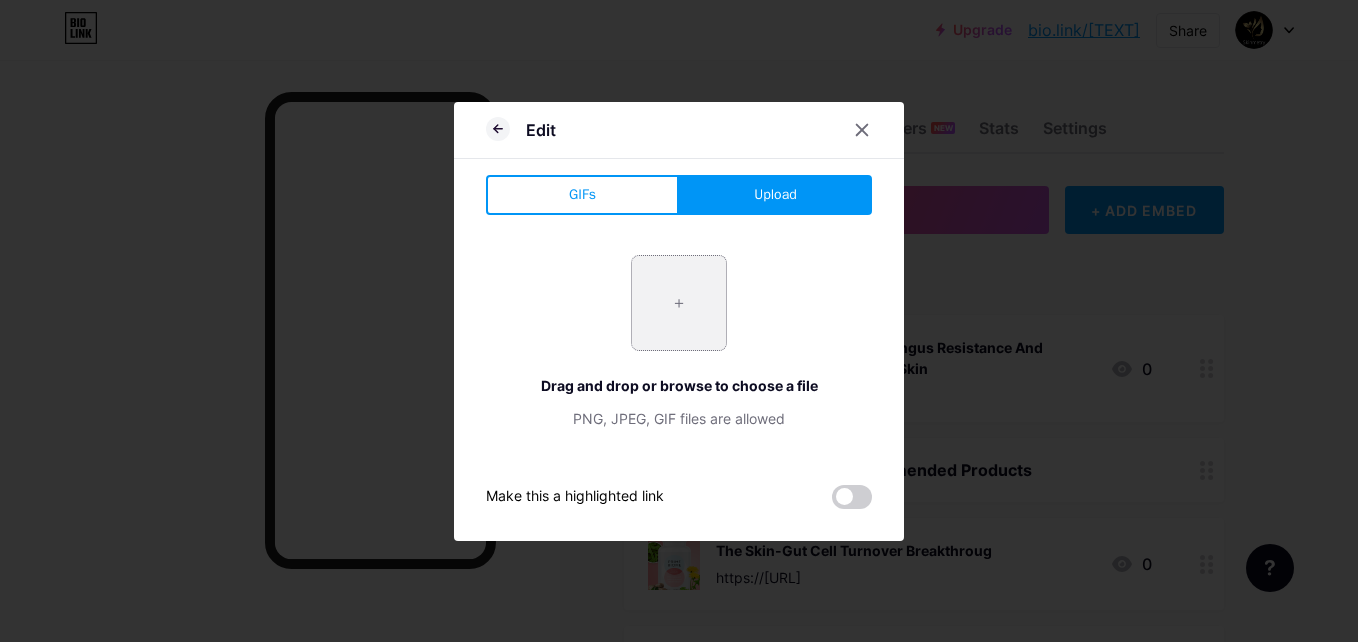 type on "C:\fakepath\Screenshot 2025-07-09 121709.png" 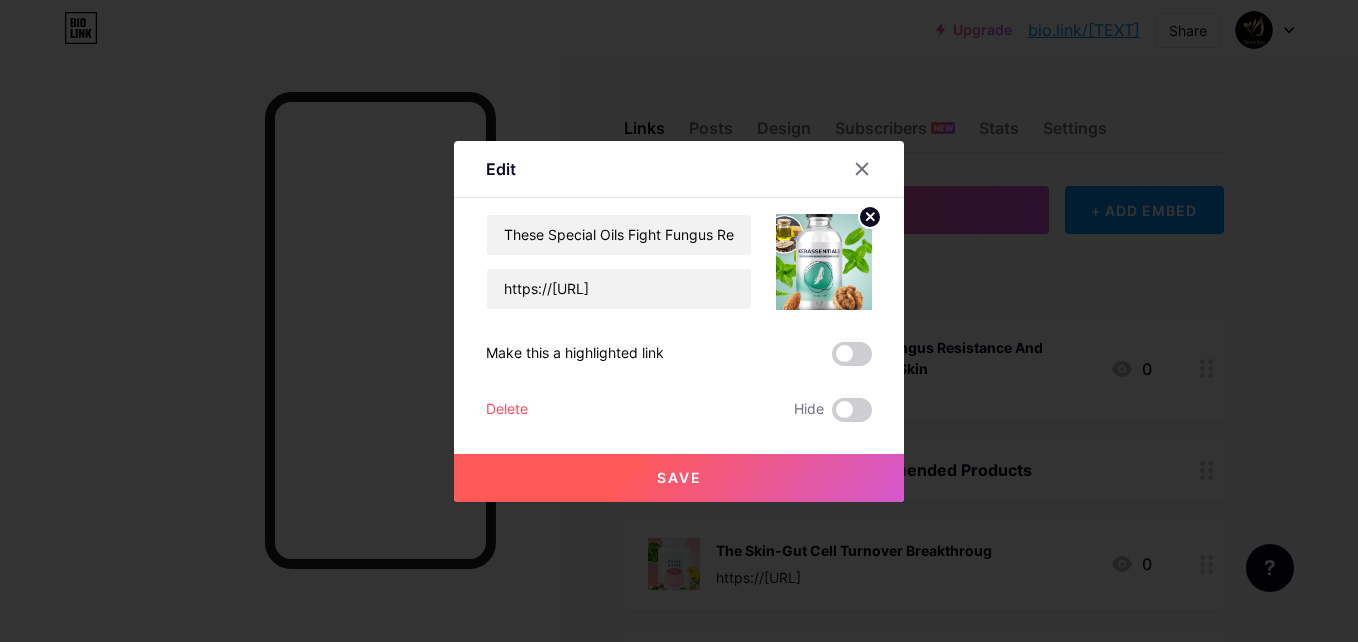 click on "Save" at bounding box center [679, 478] 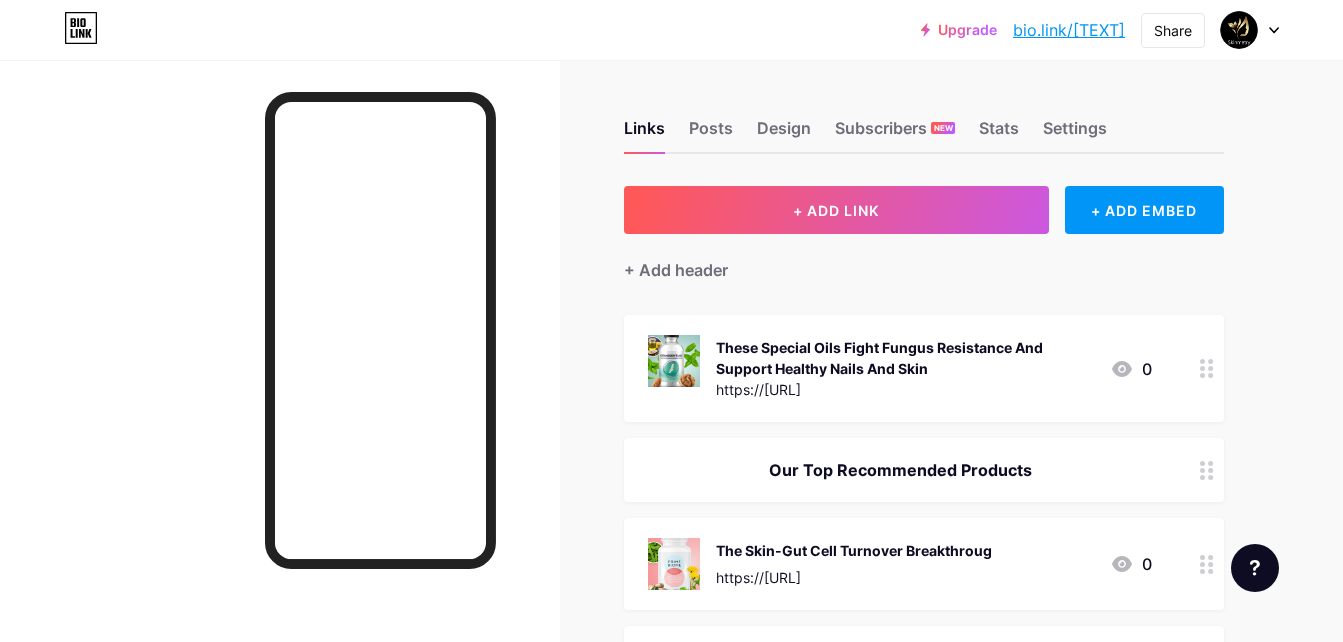 scroll, scrollTop: 100, scrollLeft: 0, axis: vertical 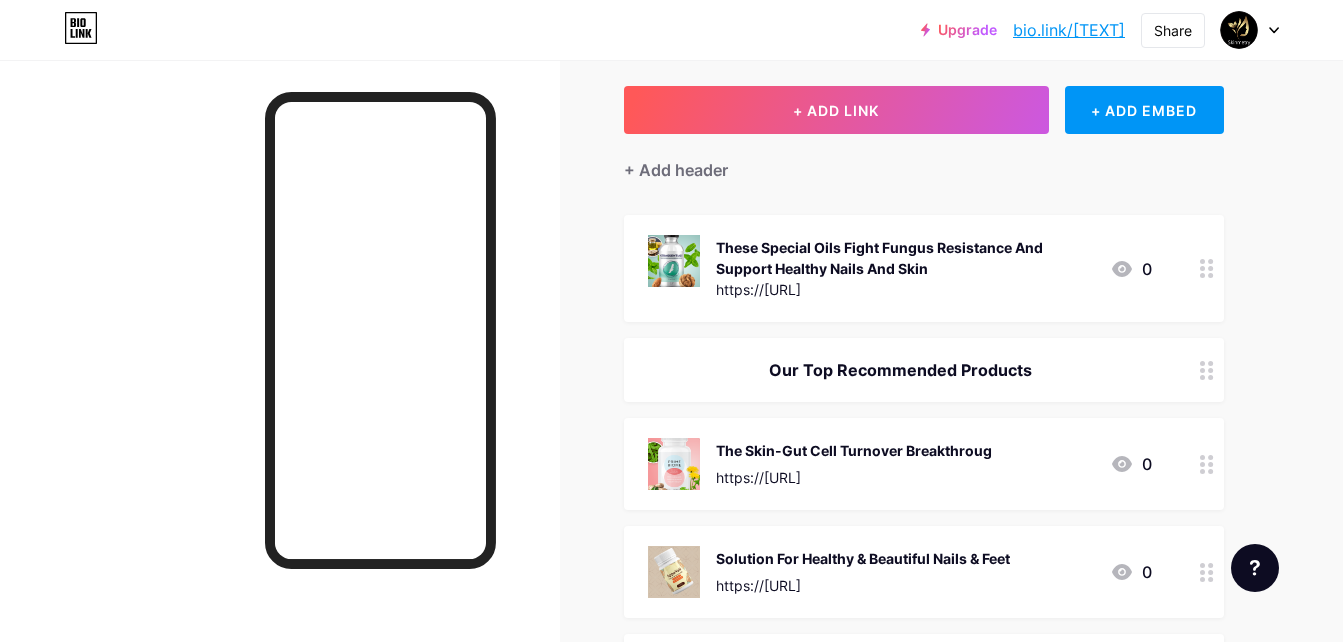 drag, startPoint x: 869, startPoint y: 359, endPoint x: 884, endPoint y: 368, distance: 17.492855 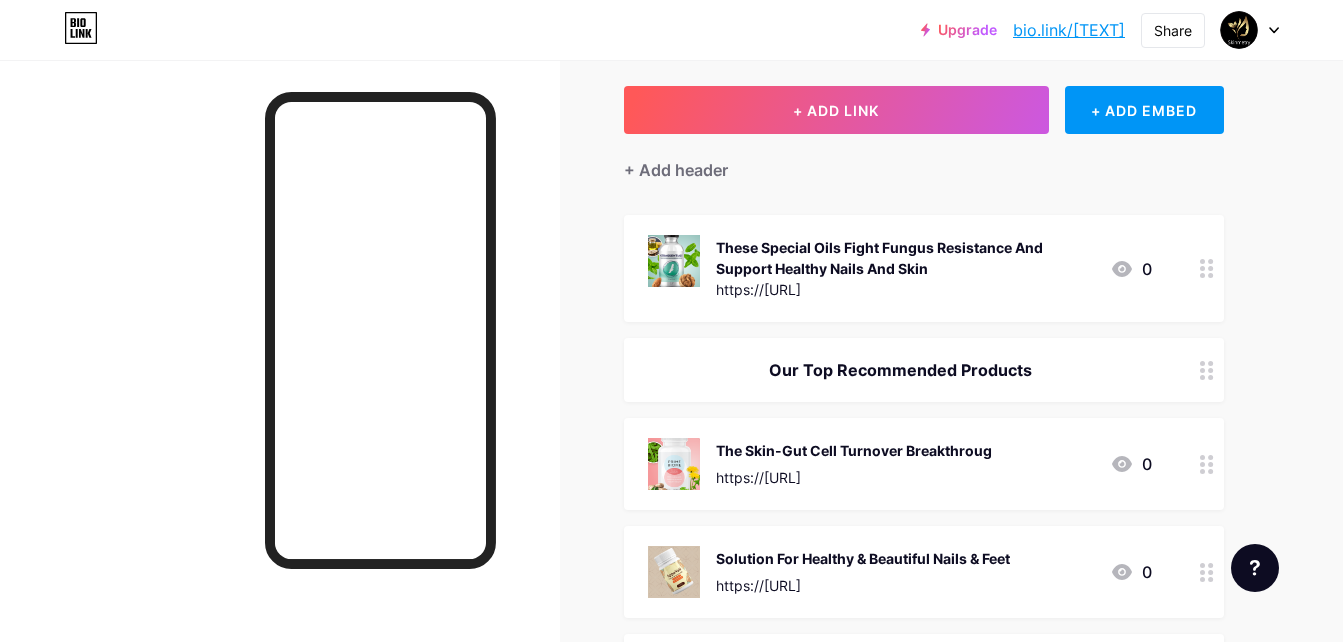 click on "These Special Oils Fight Fungus Resistance And Support Healthy Nails And Skin
https://130b8bjez3qs7ochilnmwd2mfq.hop.clickbank.net
0
Our Top Recommended Products
The Skin-Gut Cell Turnover Breakthroug
https://351ee5ndy-xw5pegxbt-c2u7kn.hop.clickbank.net
0
Solution For Healthy & Beautiful Nails & Feet
https://02c0cchb2vz06l200ocimhtwf2.hop.clickbank.net
0
Metanail Healthy Nails & Beautiful Feet
https://8b2befm654v2imcbpsn3xg0p6r.hop.clickbank.net
1" at bounding box center [924, 470] 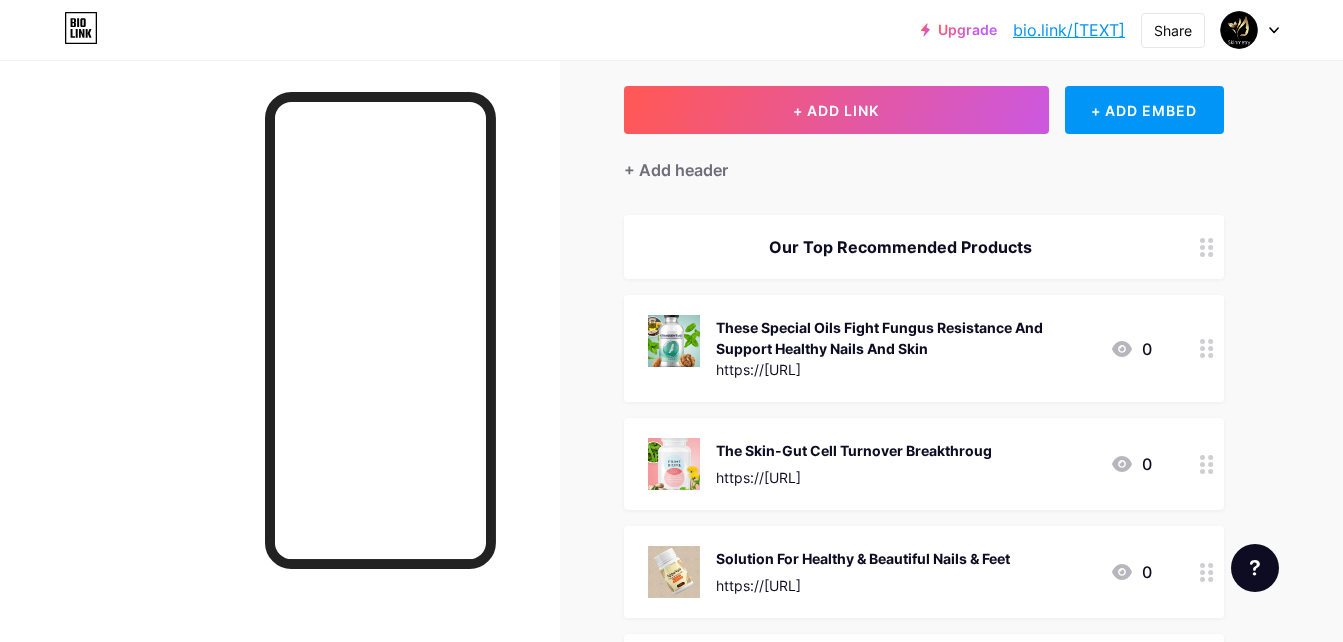 scroll, scrollTop: 300, scrollLeft: 0, axis: vertical 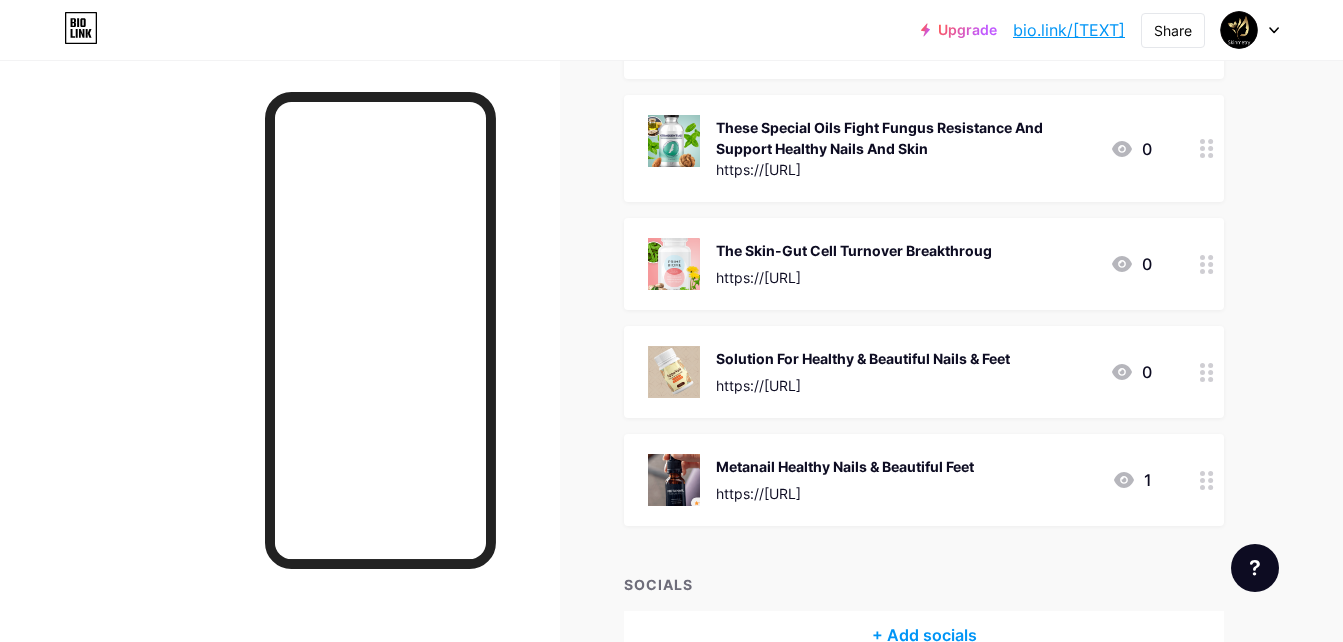 click on "https://[REDACTED].hop.clickbank.net" at bounding box center (905, 169) 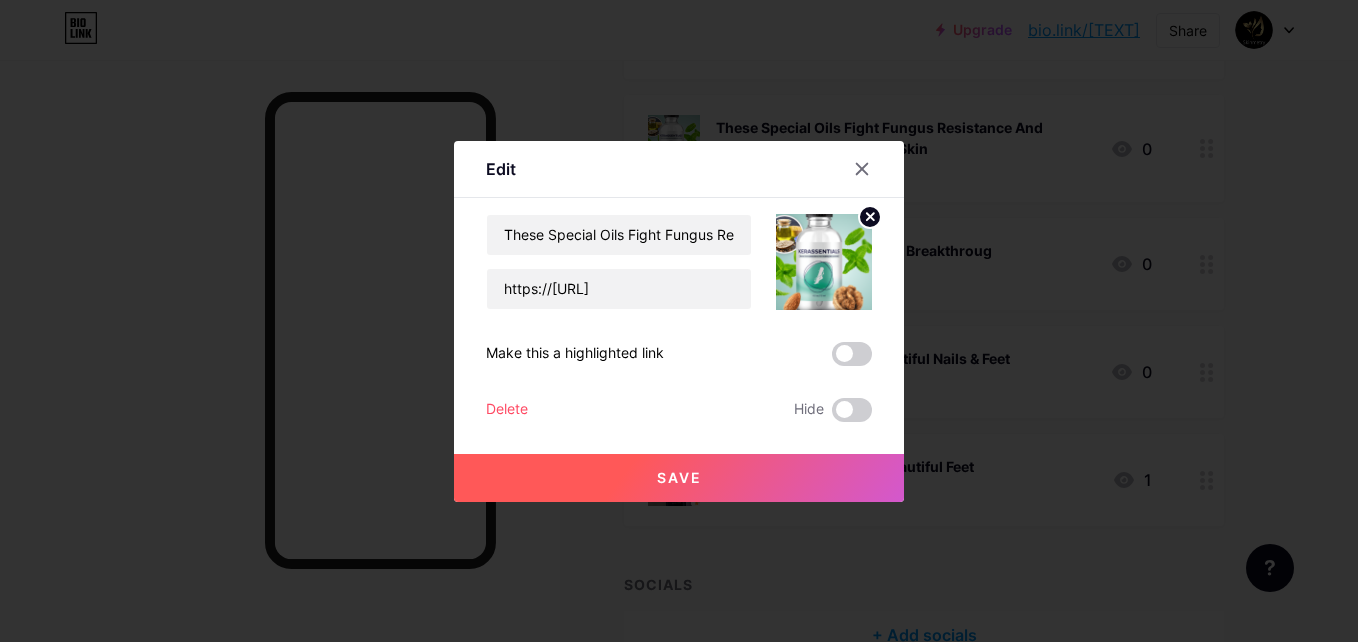 click at bounding box center [870, 216] 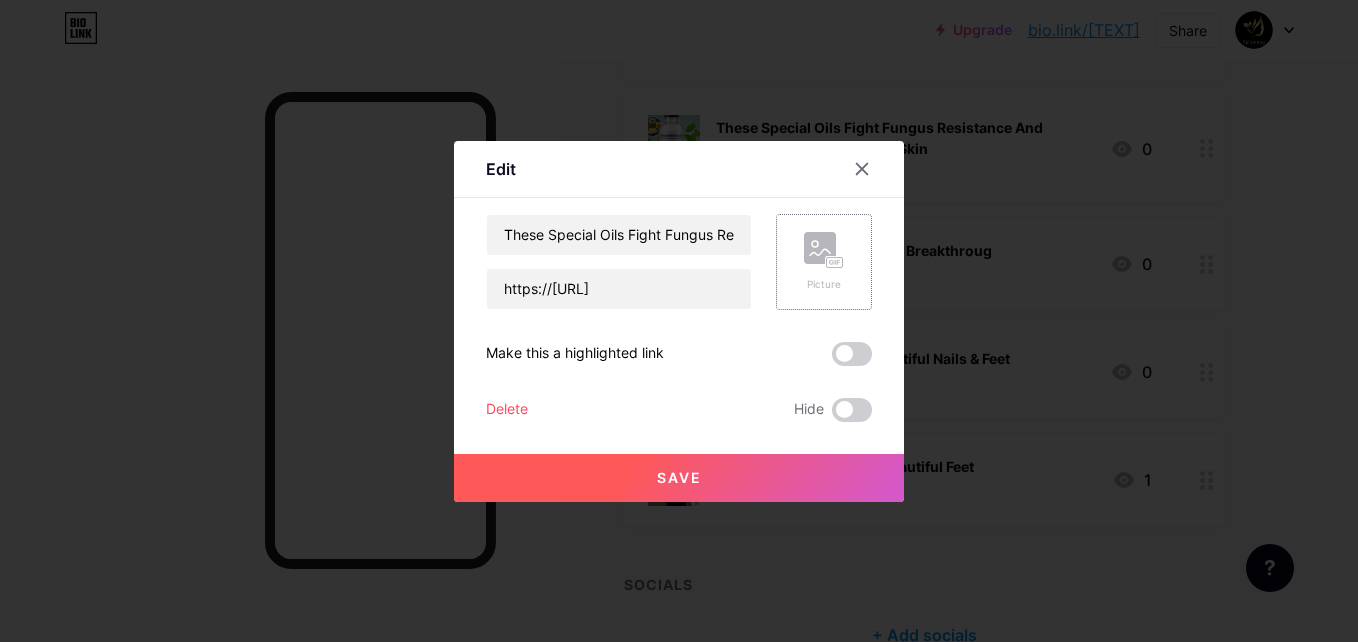 click at bounding box center [820, 248] 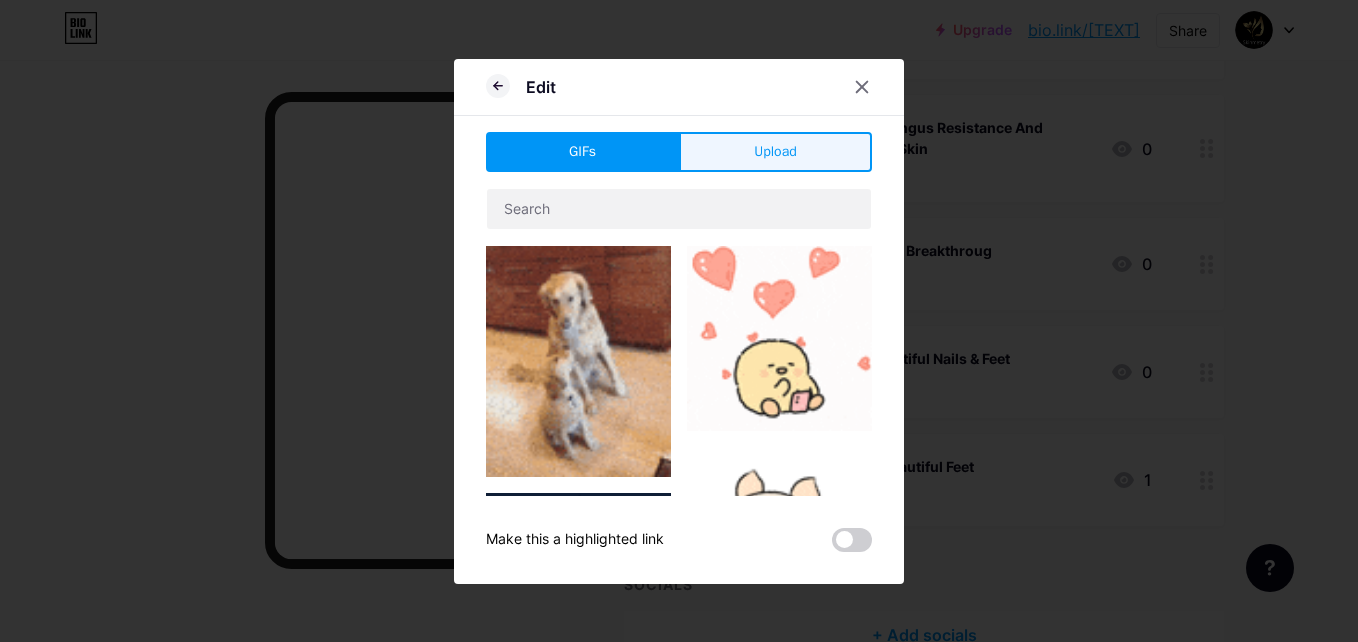 click on "Upload" at bounding box center (775, 151) 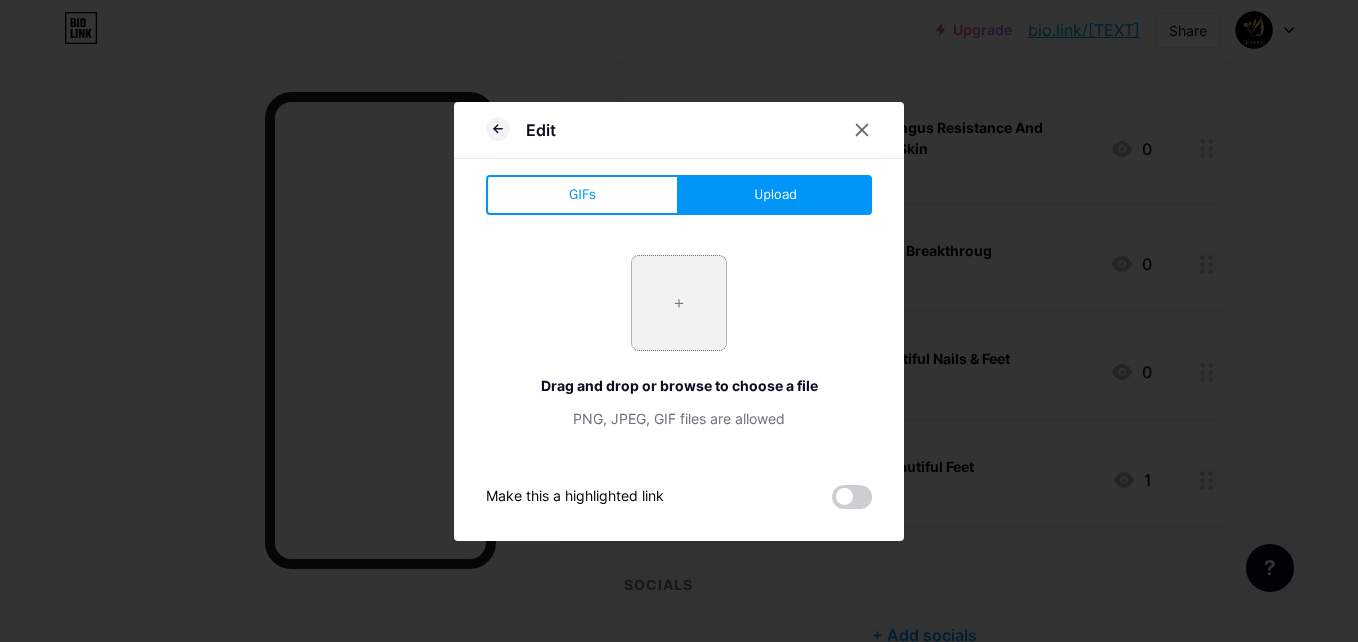 click at bounding box center (679, 303) 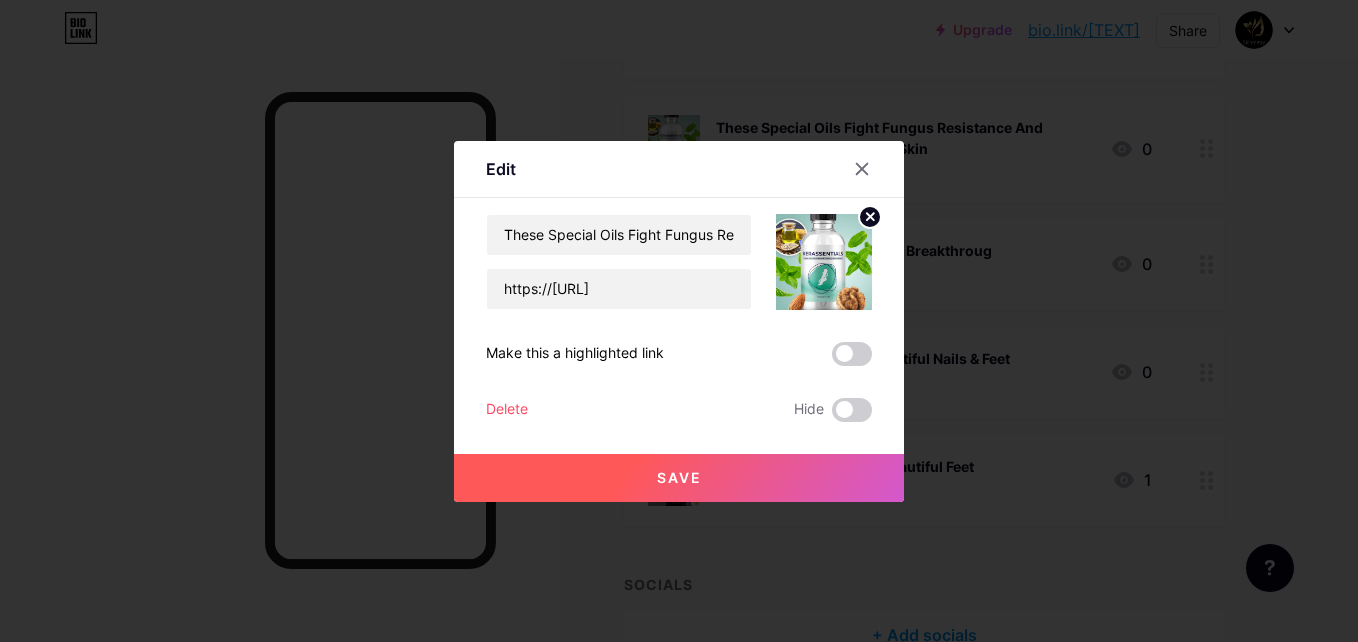 click on "Save" at bounding box center [679, 477] 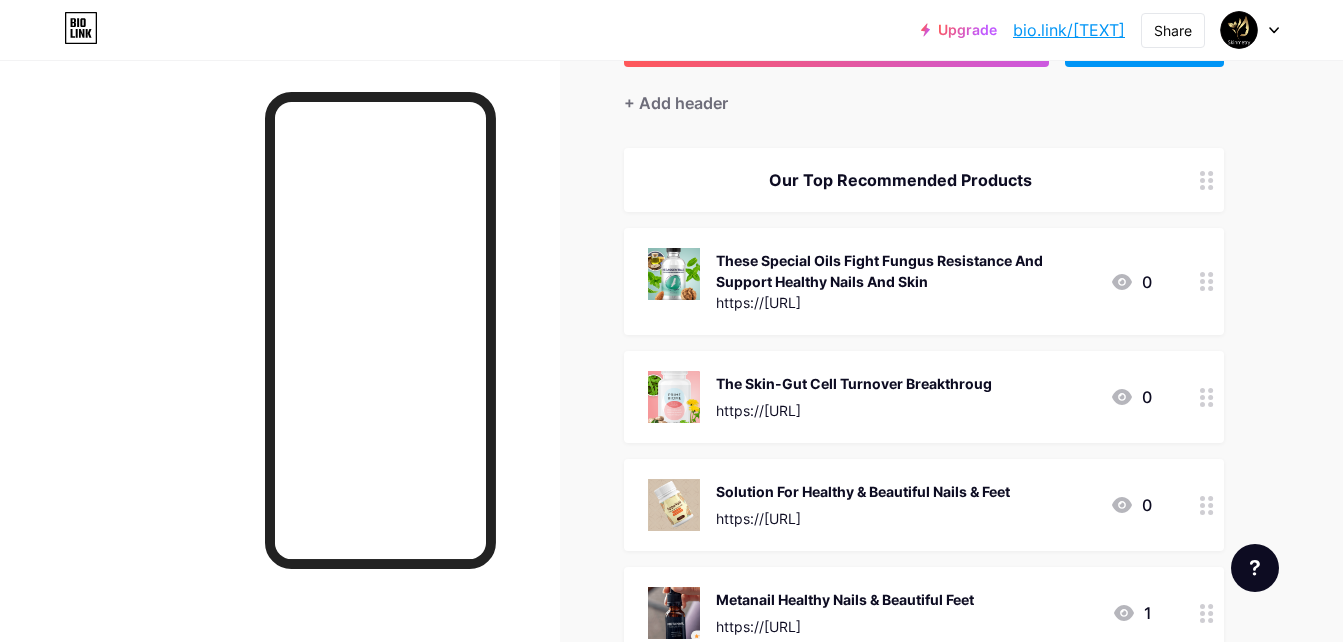 scroll, scrollTop: 200, scrollLeft: 0, axis: vertical 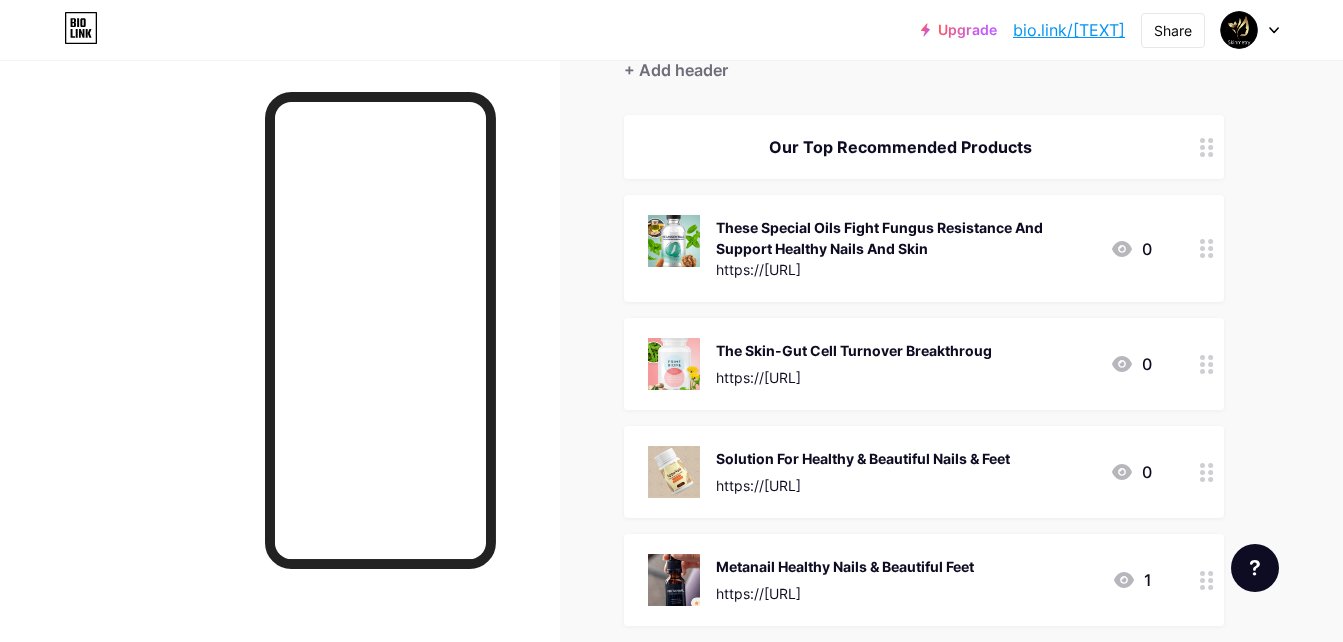 click on "https://[REDACTED].hop.clickbank.net" at bounding box center (905, 269) 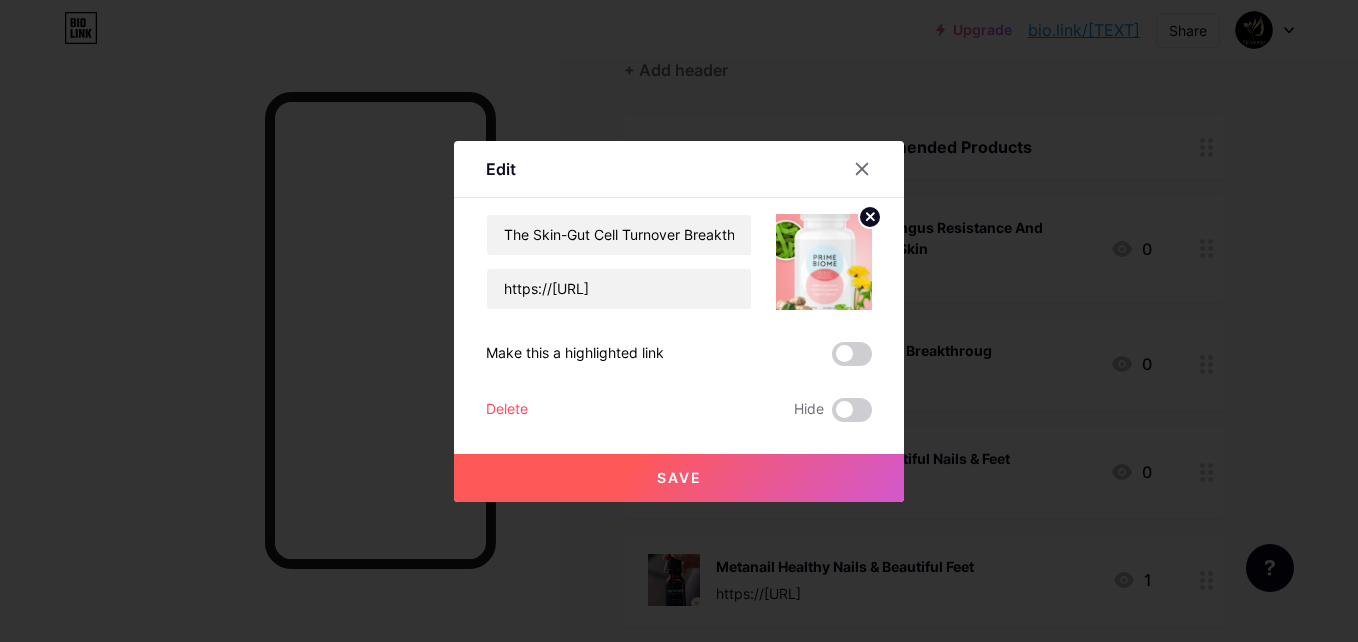 click at bounding box center (870, 217) 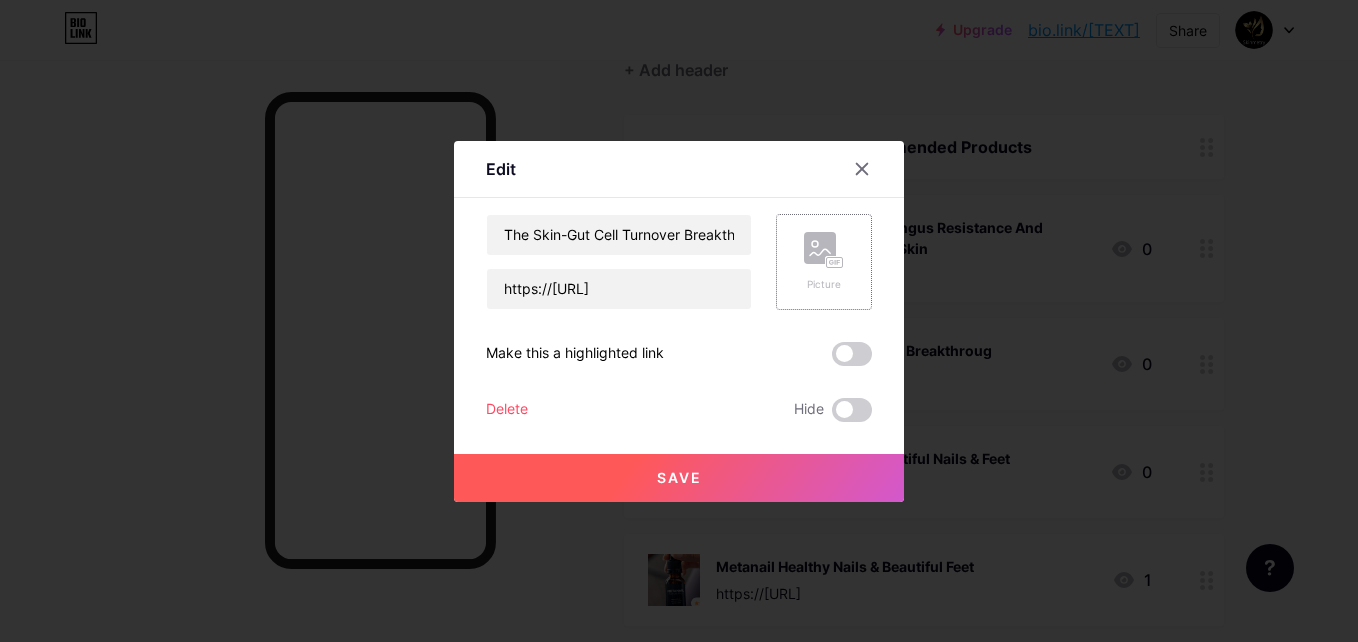 click at bounding box center [820, 252] 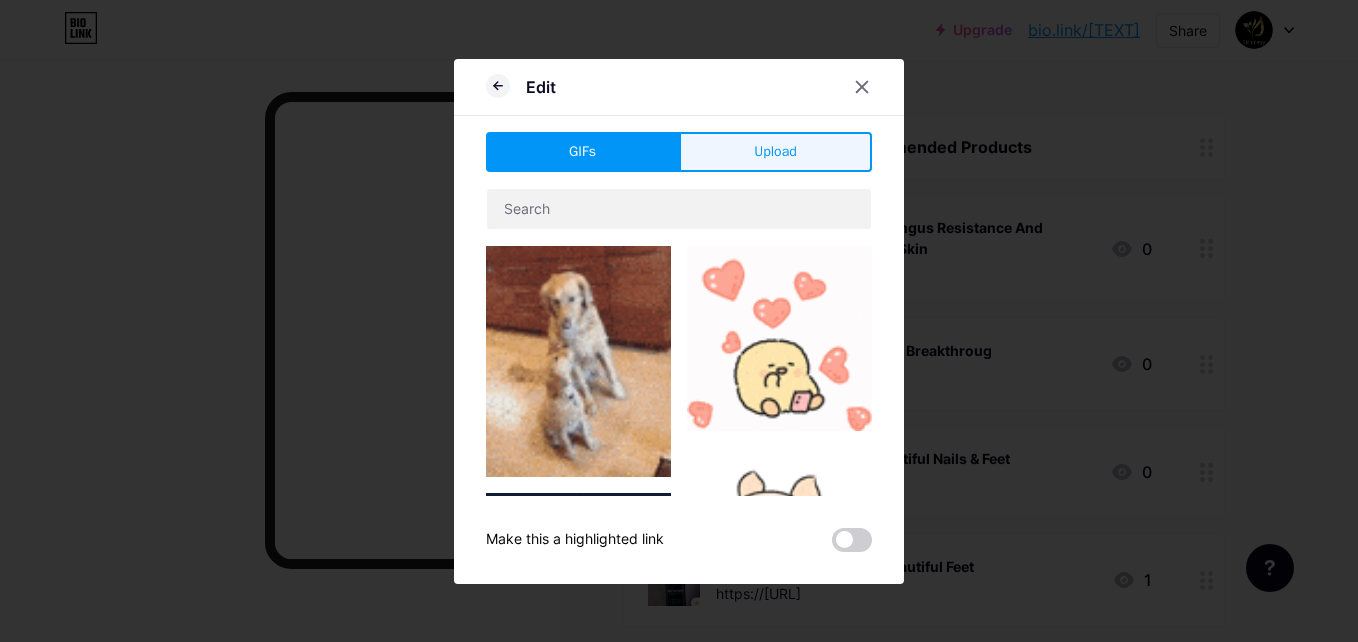 click on "Upload" at bounding box center (775, 151) 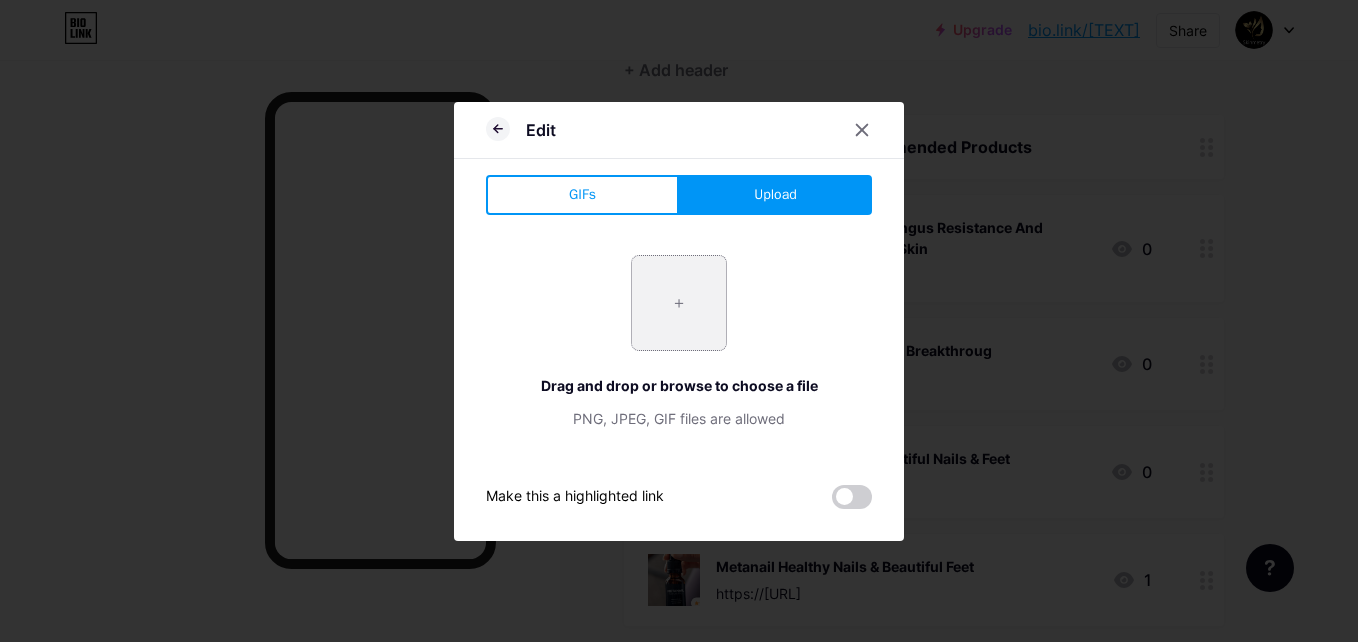 click at bounding box center [679, 303] 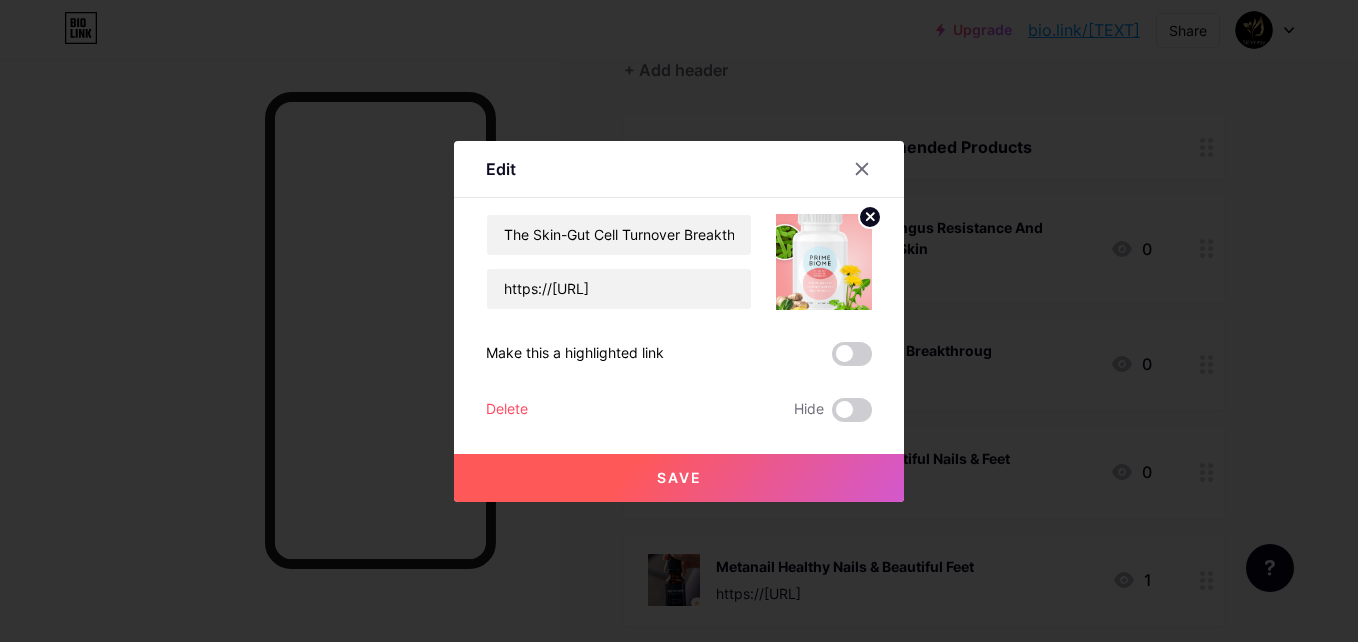 click on "Save" at bounding box center (679, 478) 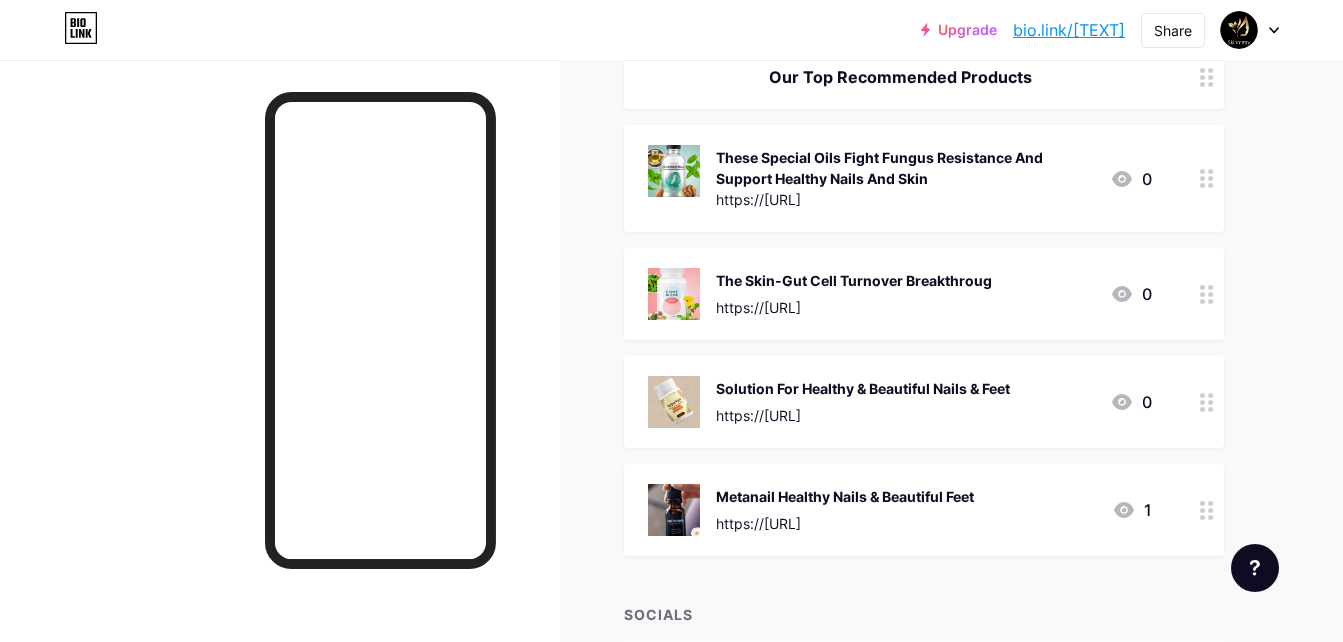 scroll, scrollTop: 300, scrollLeft: 0, axis: vertical 